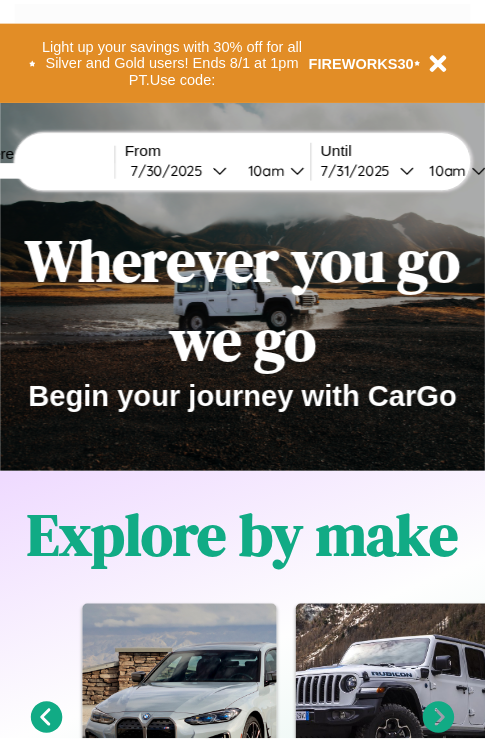 scroll, scrollTop: 0, scrollLeft: 0, axis: both 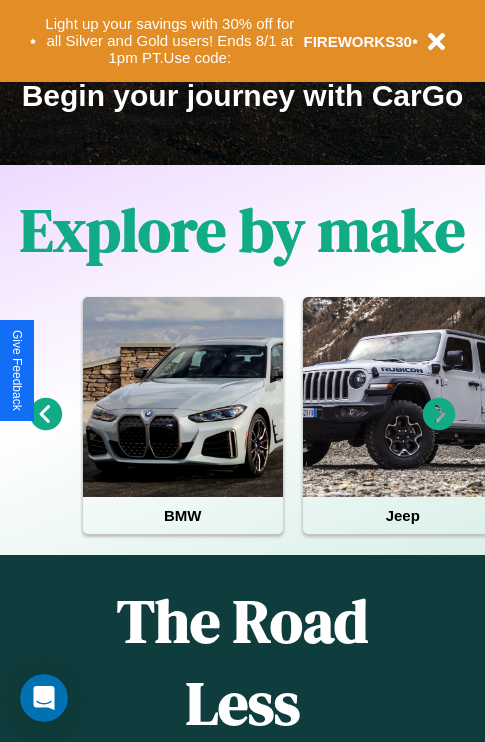 click 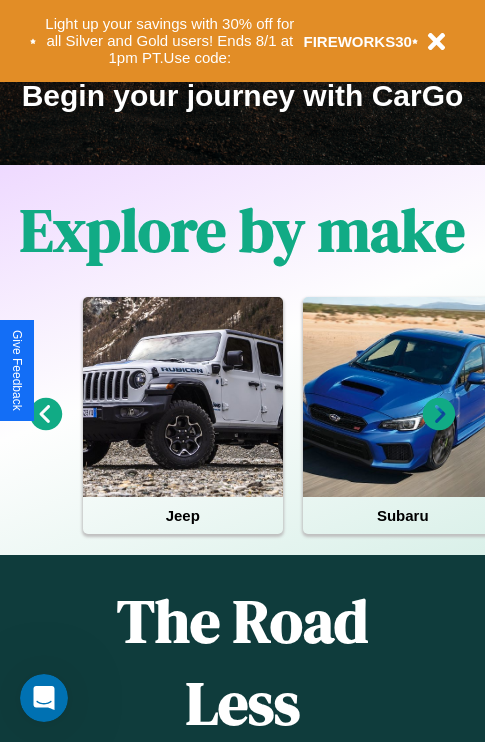 click 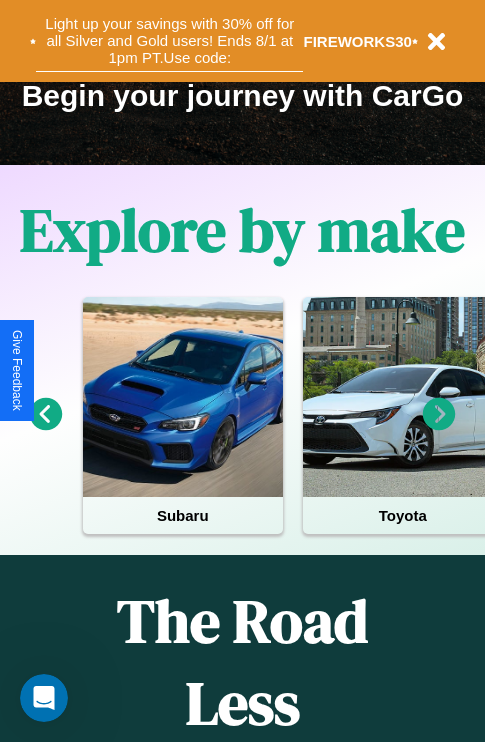 click on "Light up your savings with 30% off for all Silver and Gold users! Ends 8/1 at 1pm PT.  Use code:" at bounding box center [169, 41] 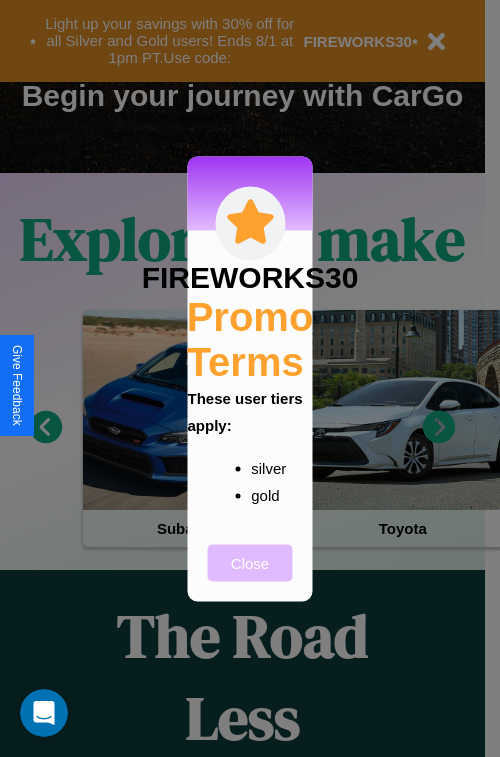 click on "Close" at bounding box center [250, 562] 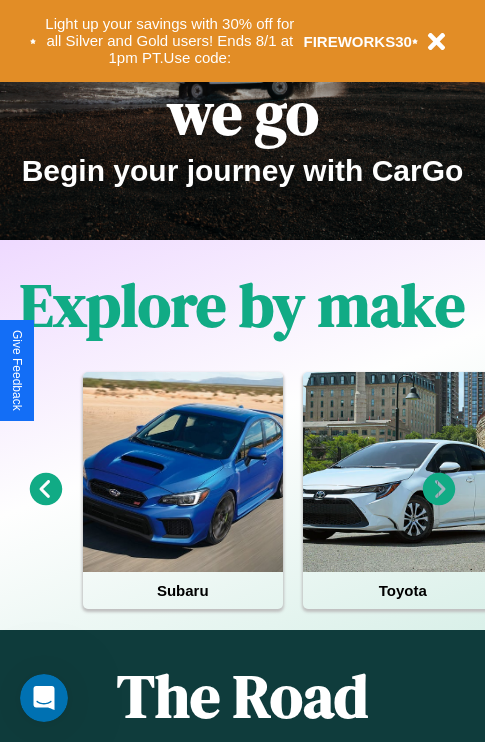 scroll, scrollTop: 0, scrollLeft: 0, axis: both 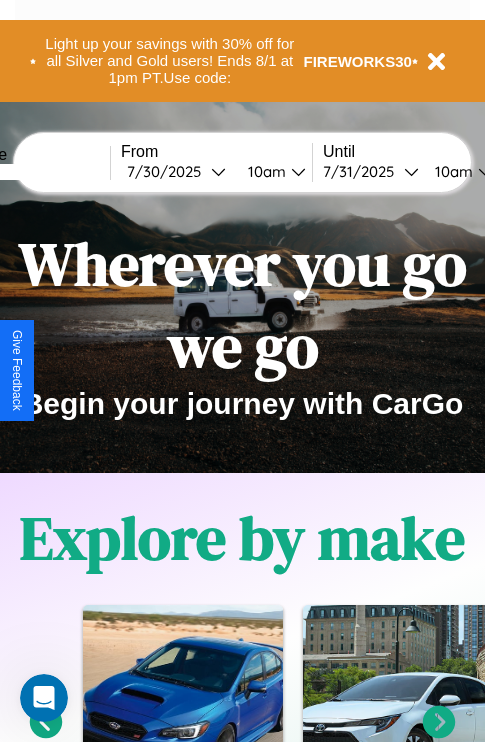 click at bounding box center [35, 172] 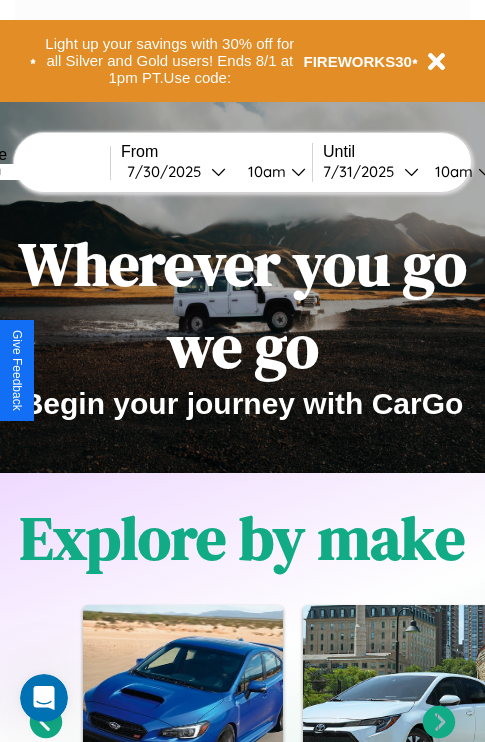 type on "*******" 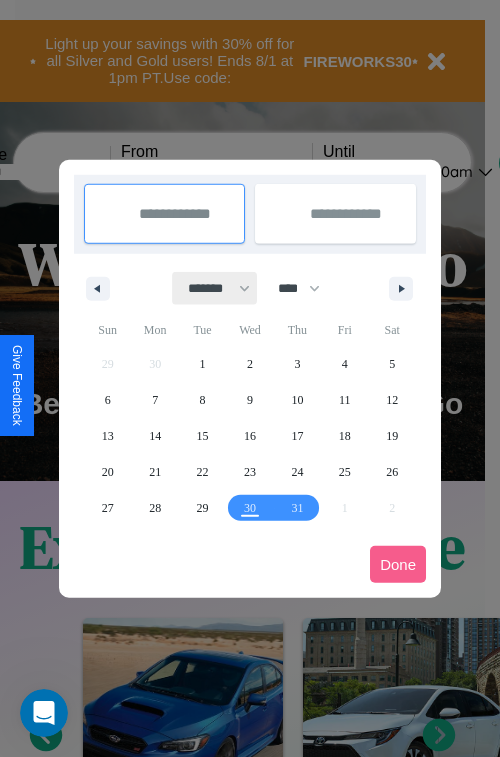 click on "******* ******** ***** ***** *** **** **** ****** ********* ******* ******** ********" at bounding box center [215, 288] 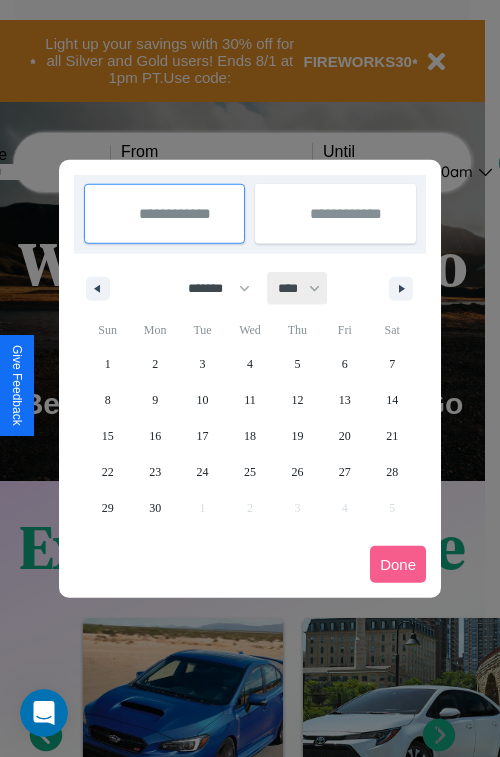 click on "**** **** **** **** **** **** **** **** **** **** **** **** **** **** **** **** **** **** **** **** **** **** **** **** **** **** **** **** **** **** **** **** **** **** **** **** **** **** **** **** **** **** **** **** **** **** **** **** **** **** **** **** **** **** **** **** **** **** **** **** **** **** **** **** **** **** **** **** **** **** **** **** **** **** **** **** **** **** **** **** **** **** **** **** **** **** **** **** **** **** **** **** **** **** **** **** **** **** **** **** **** **** **** **** **** **** **** **** **** **** **** **** **** **** **** **** **** **** **** **** ****" at bounding box center (298, 288) 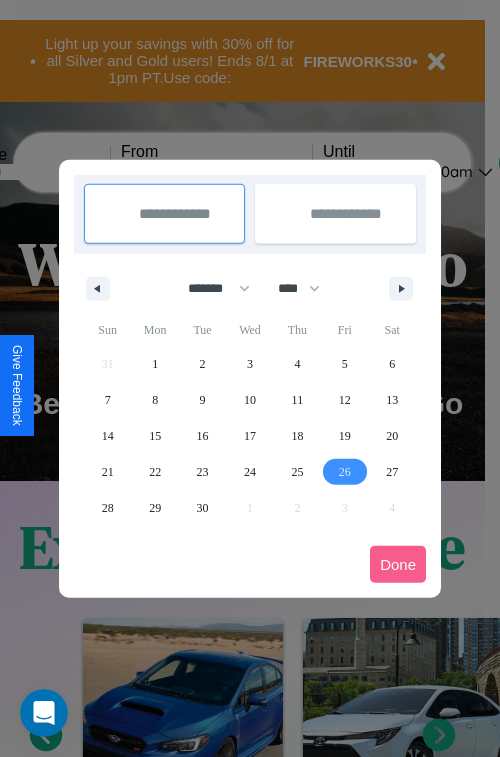 click on "26" at bounding box center (345, 472) 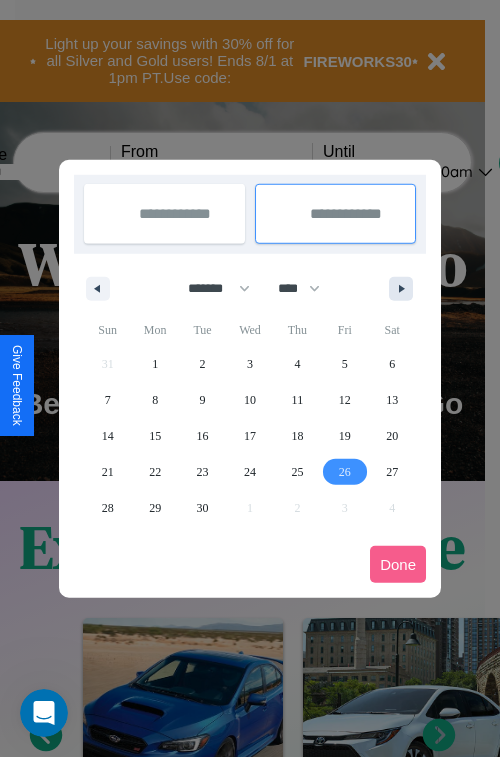 click at bounding box center [405, 289] 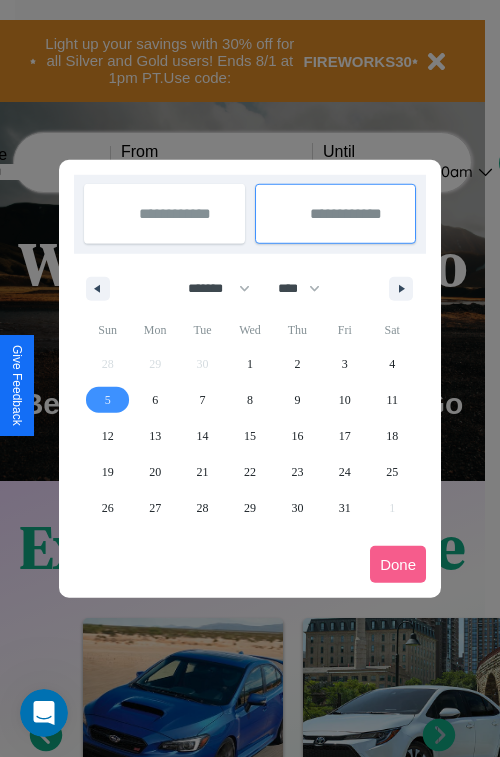 click on "5" at bounding box center (108, 400) 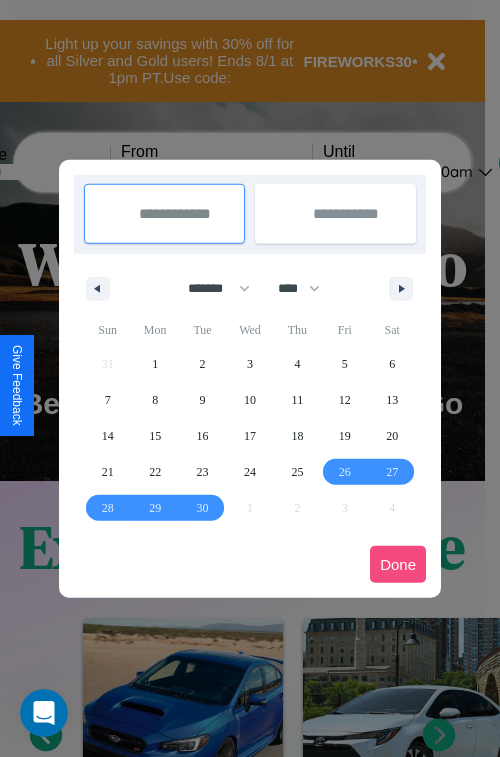 click on "Done" at bounding box center (398, 564) 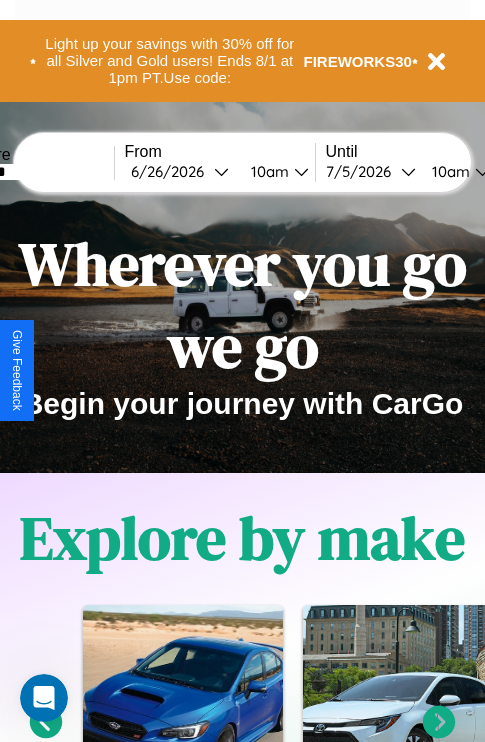 click on "10am" at bounding box center (267, 171) 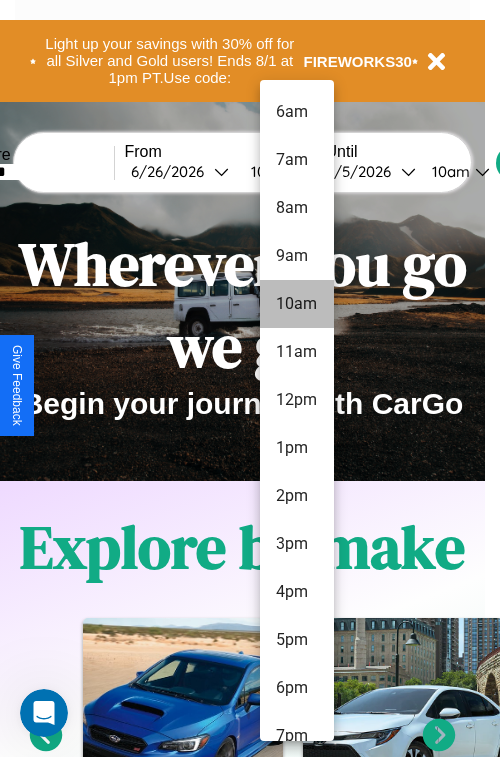 click on "10am" at bounding box center [297, 304] 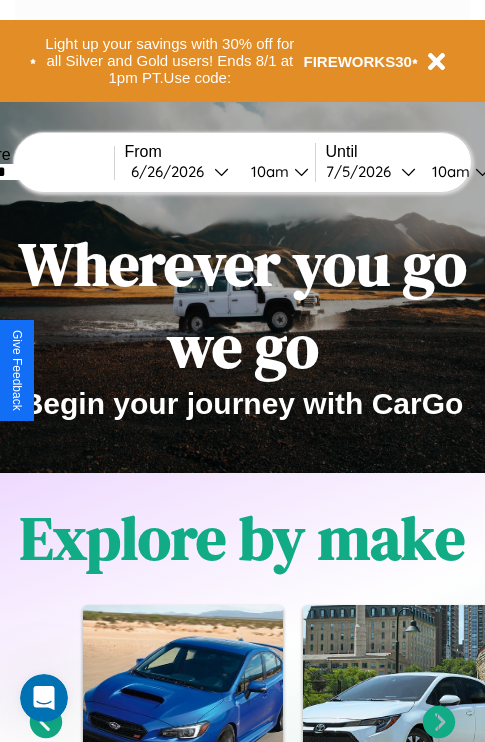 click on "10am" at bounding box center (448, 171) 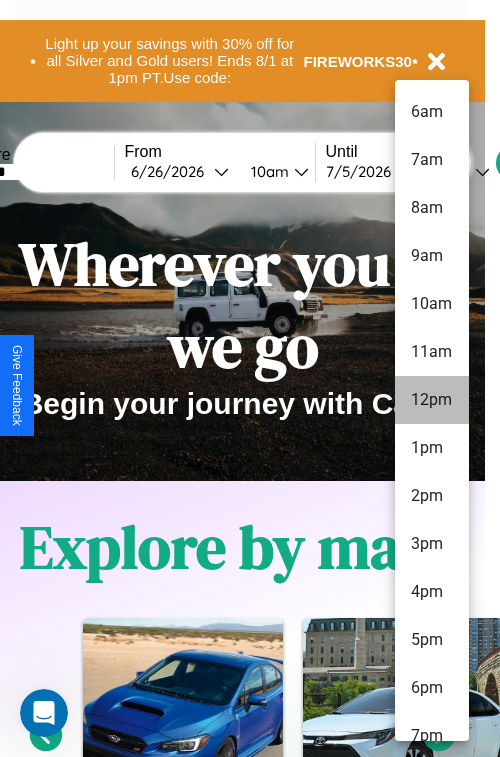 click on "12pm" at bounding box center (432, 400) 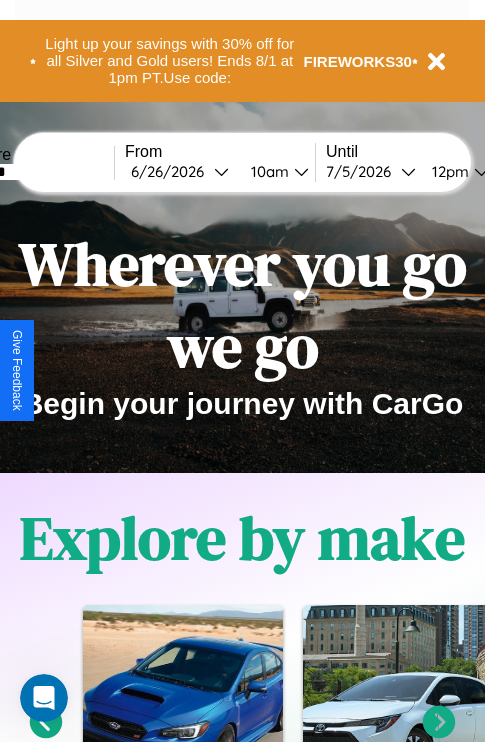 scroll, scrollTop: 0, scrollLeft: 72, axis: horizontal 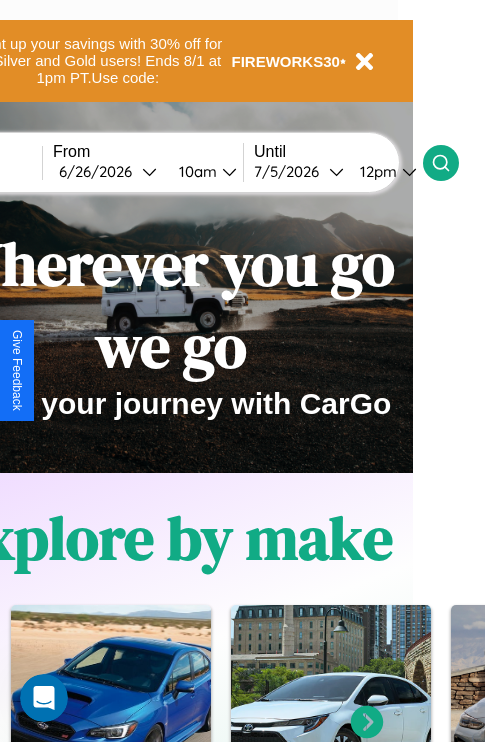 click 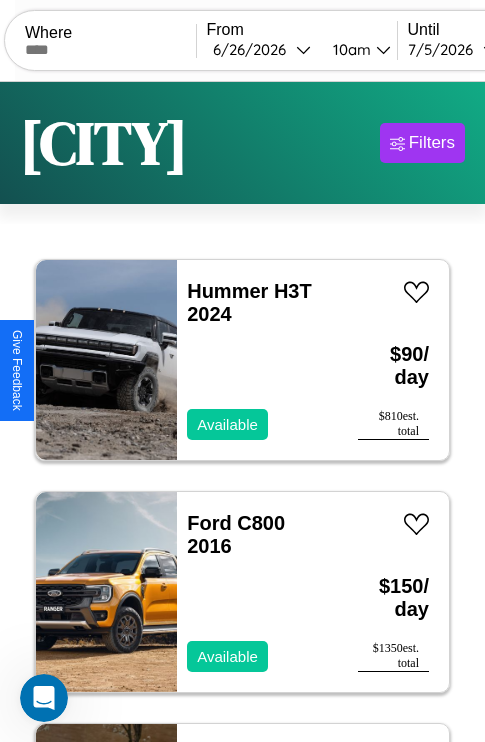 scroll, scrollTop: 66, scrollLeft: 0, axis: vertical 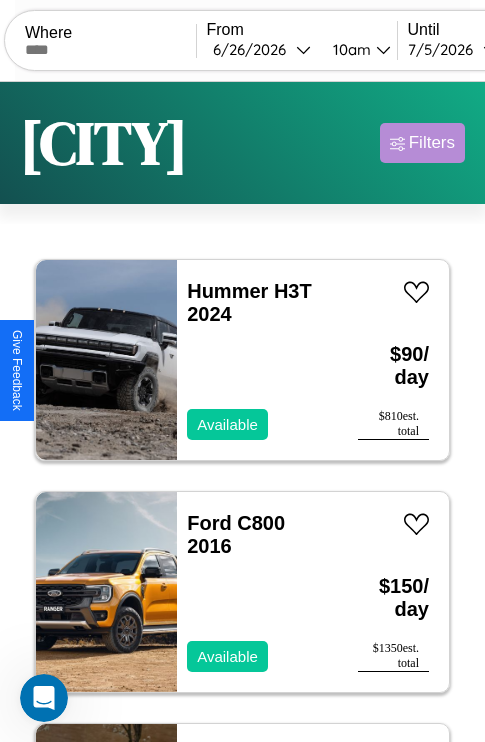 click on "Filters" at bounding box center [432, 143] 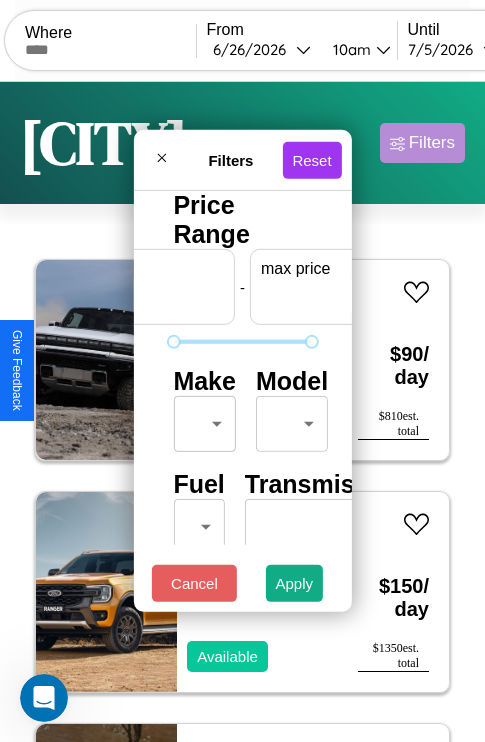 scroll, scrollTop: 0, scrollLeft: 124, axis: horizontal 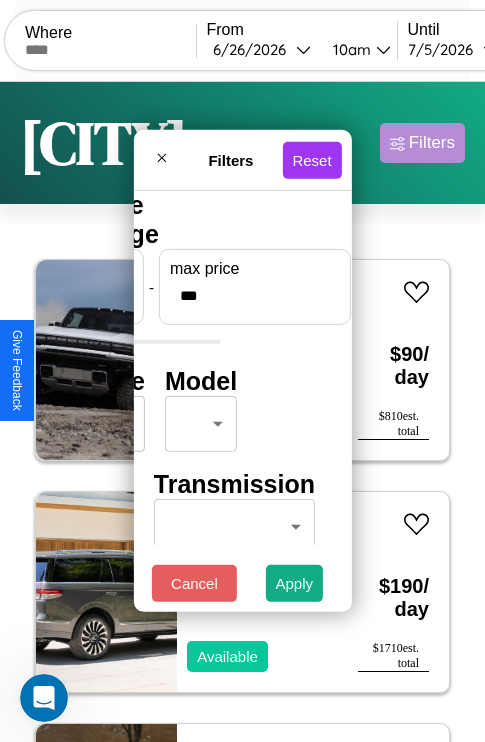 type on "***" 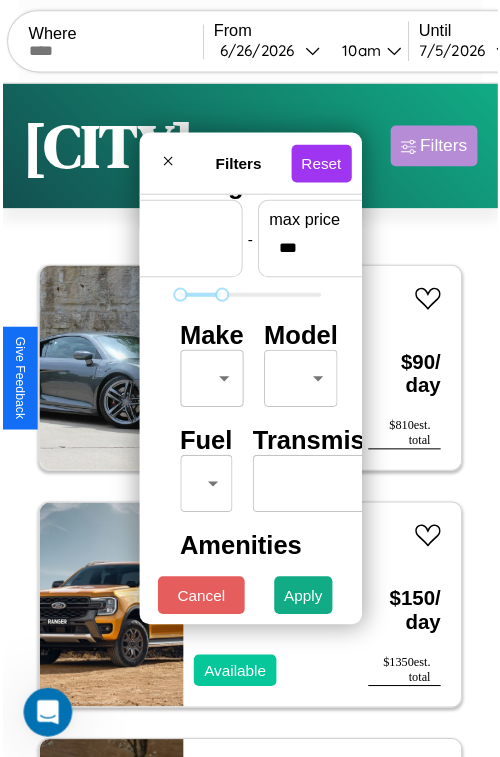 scroll, scrollTop: 59, scrollLeft: 0, axis: vertical 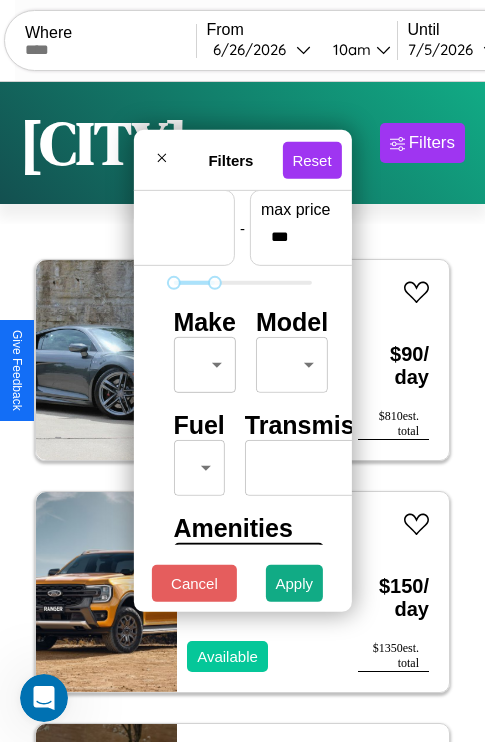 type on "*" 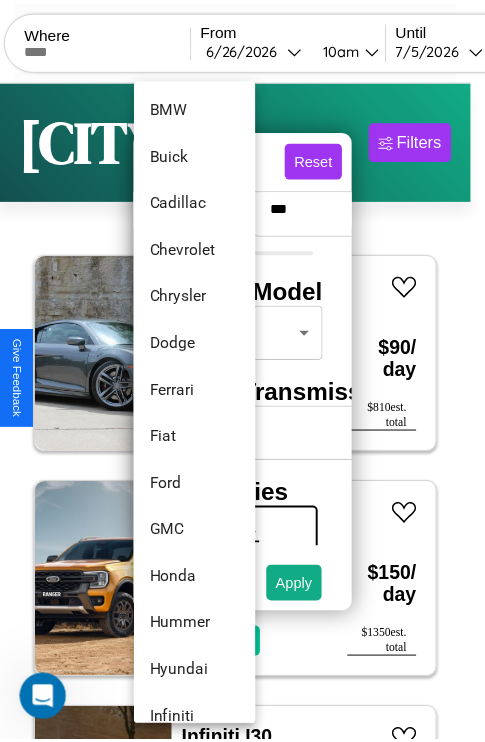 scroll, scrollTop: 374, scrollLeft: 0, axis: vertical 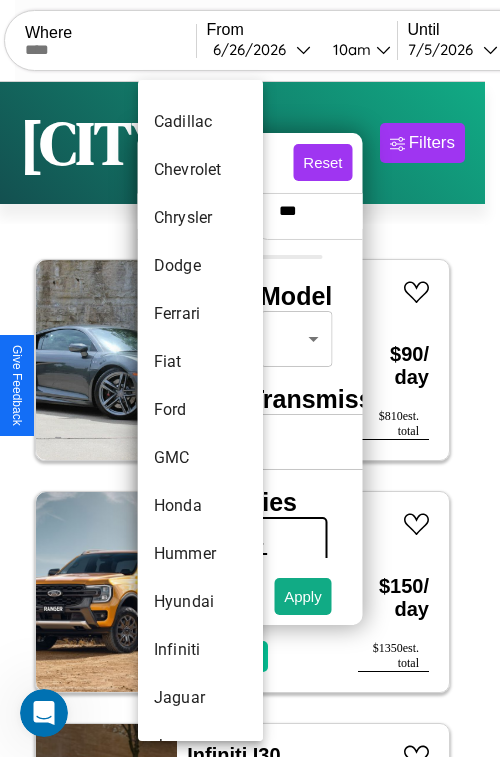 click on "Ford" at bounding box center [200, 410] 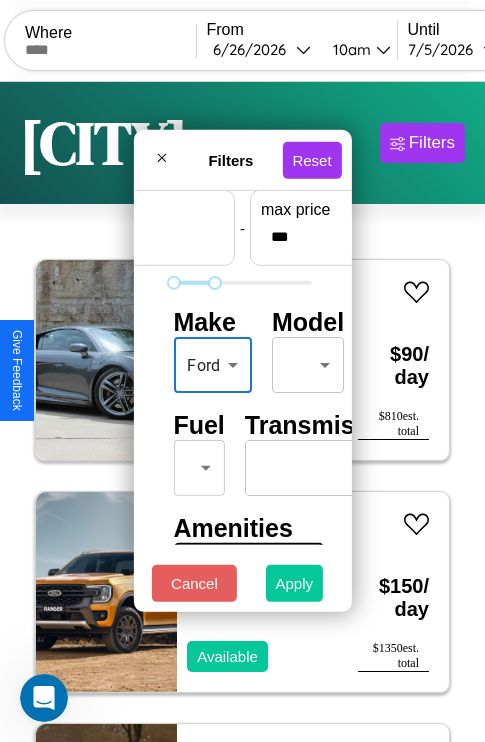 click on "Apply" at bounding box center [295, 583] 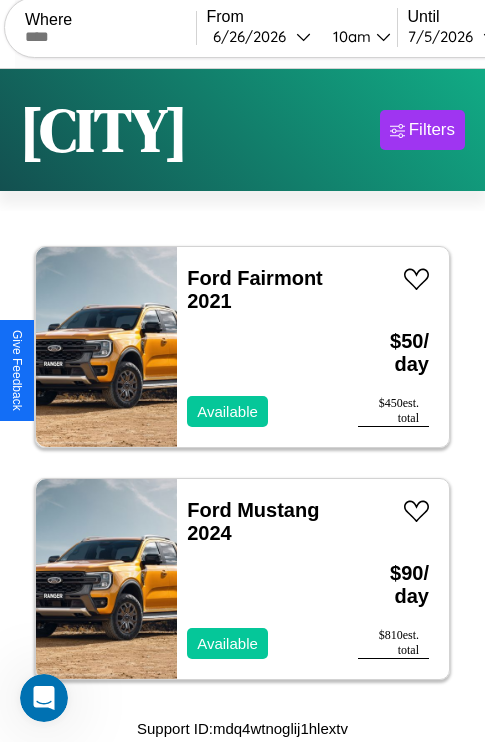 scroll, scrollTop: 0, scrollLeft: 0, axis: both 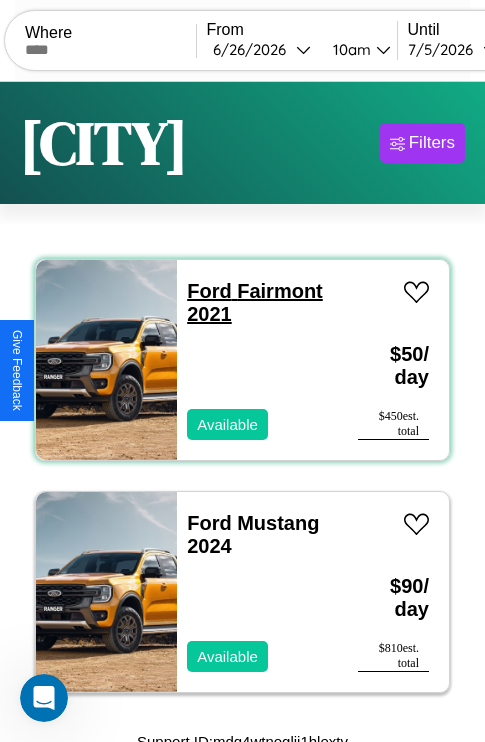 click on "Ford Fairmont 2021" at bounding box center [255, 302] 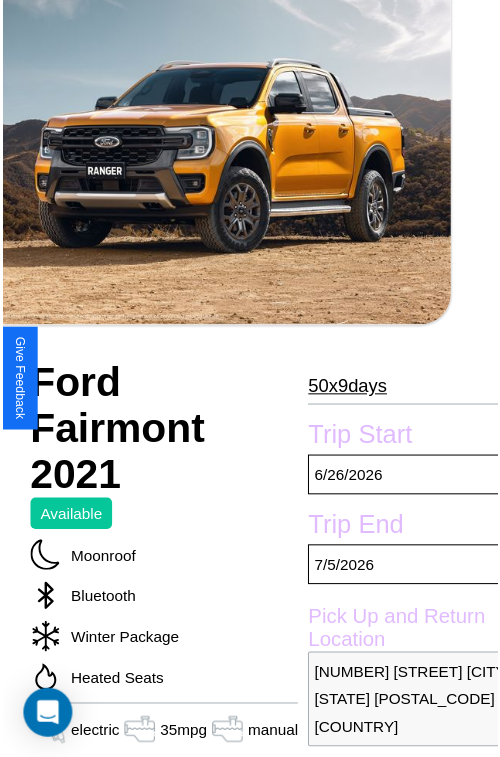 scroll, scrollTop: 219, scrollLeft: 80, axis: both 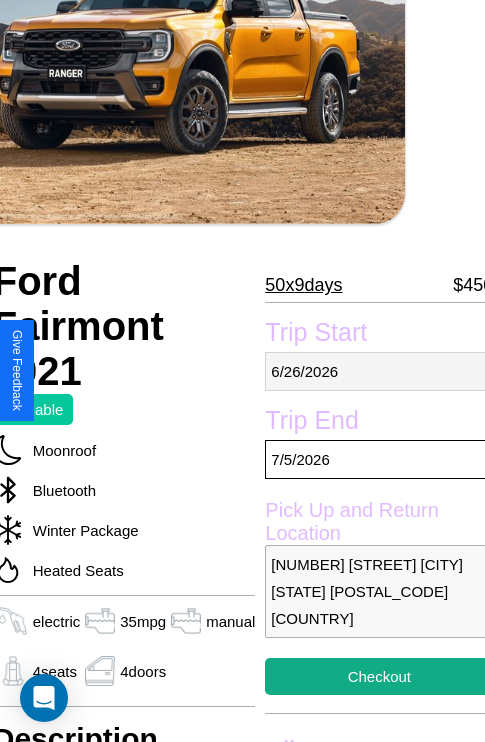 click on "[DATE]" at bounding box center [379, 371] 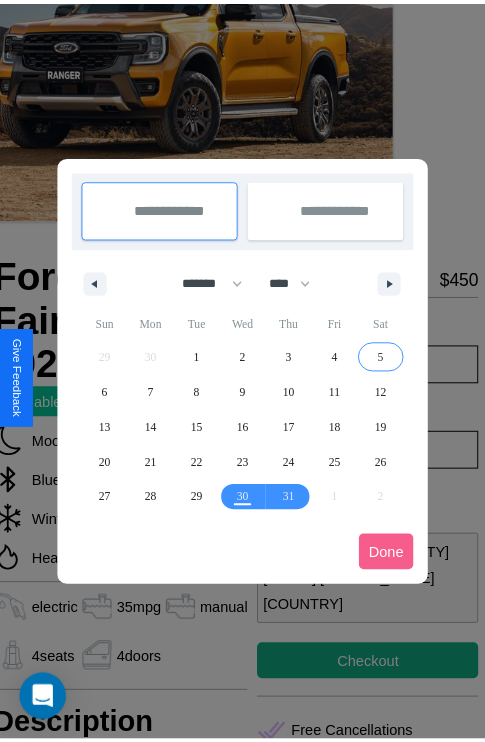 scroll, scrollTop: 0, scrollLeft: 80, axis: horizontal 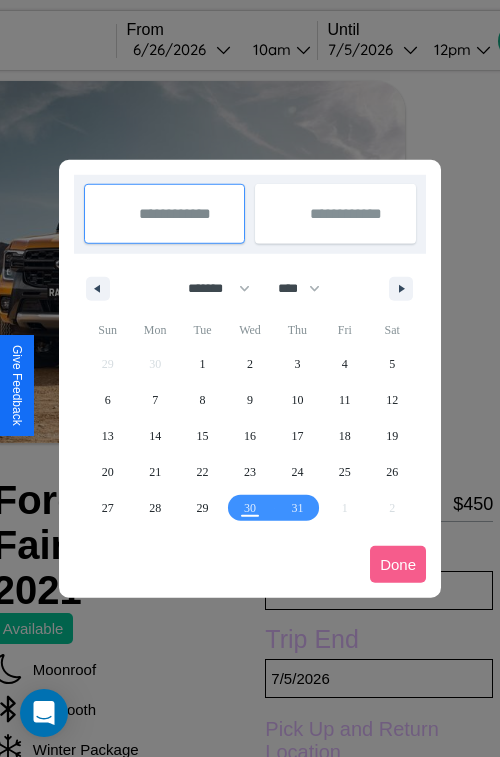 click at bounding box center (250, 378) 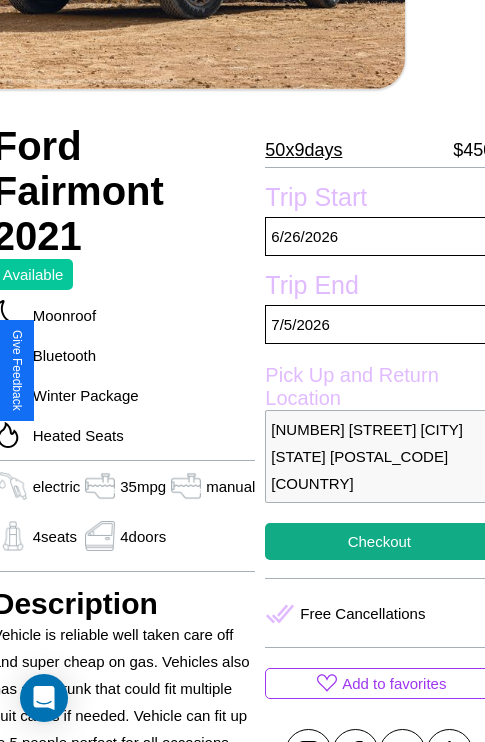 scroll, scrollTop: 497, scrollLeft: 80, axis: both 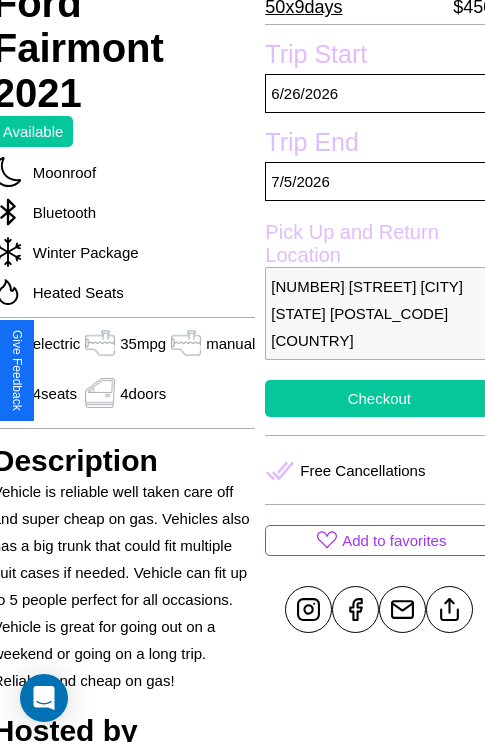 click on "Checkout" at bounding box center (379, 398) 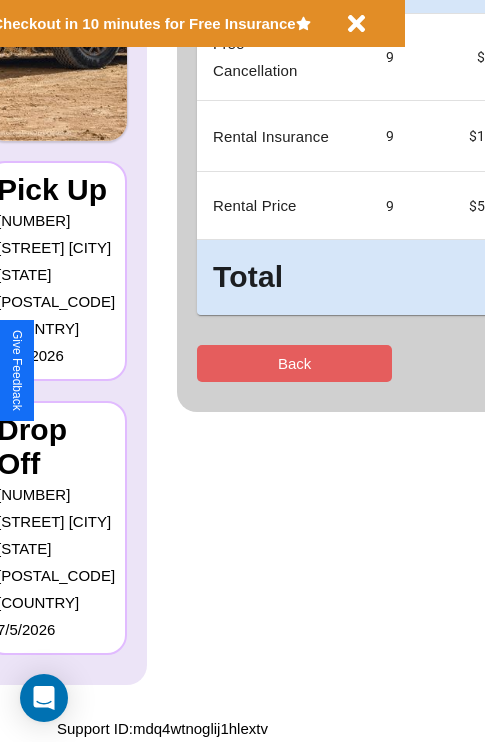 scroll, scrollTop: 0, scrollLeft: 0, axis: both 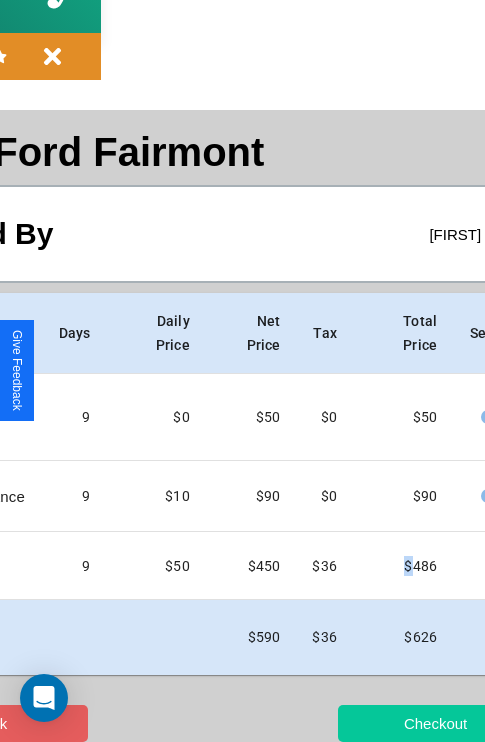 click on "Checkout" at bounding box center [435, 723] 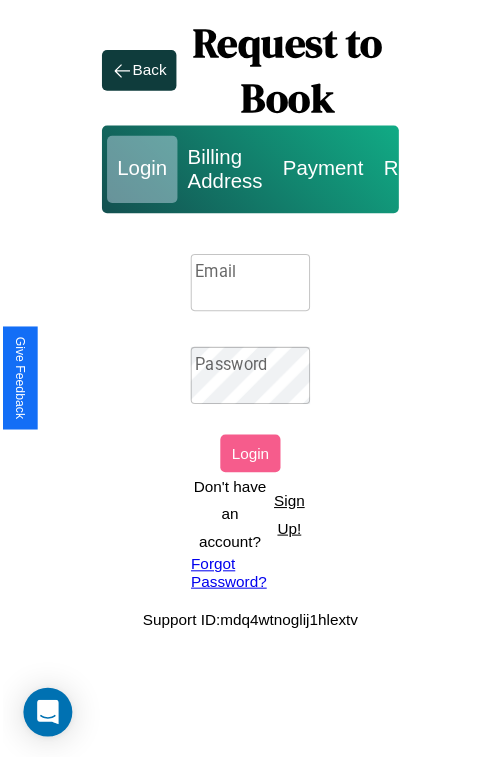 scroll, scrollTop: 0, scrollLeft: 0, axis: both 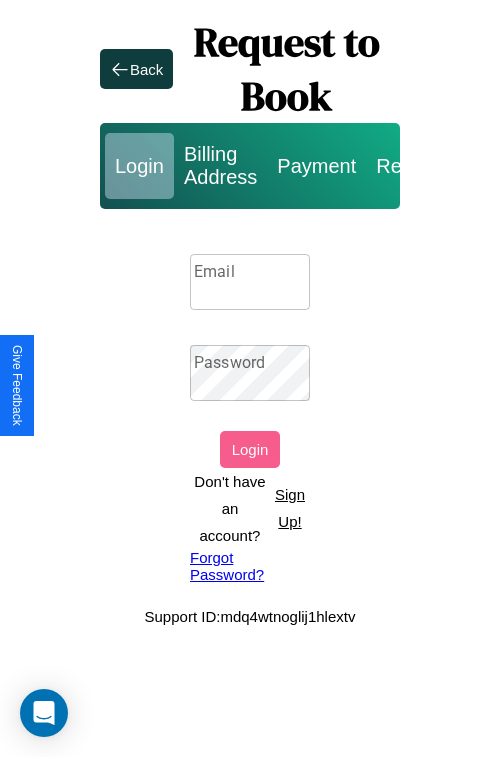 click on "Sign Up!" at bounding box center (290, 508) 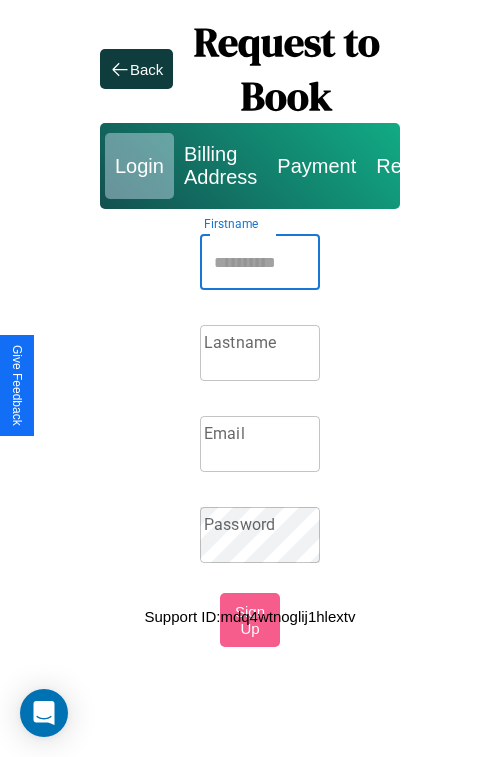 click on "Firstname" at bounding box center (260, 262) 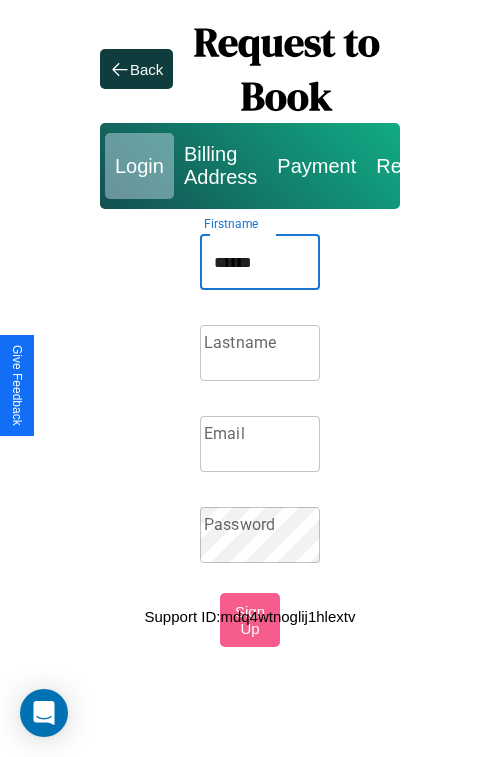 type on "******" 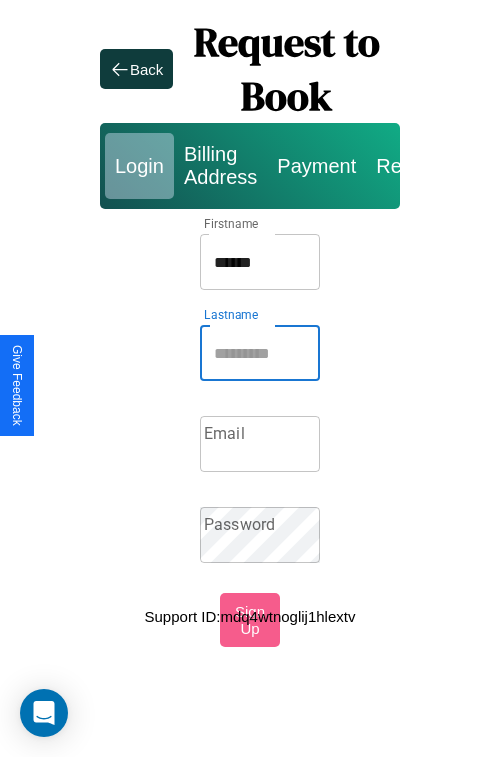 click on "Lastname Lastname" at bounding box center (260, 353) 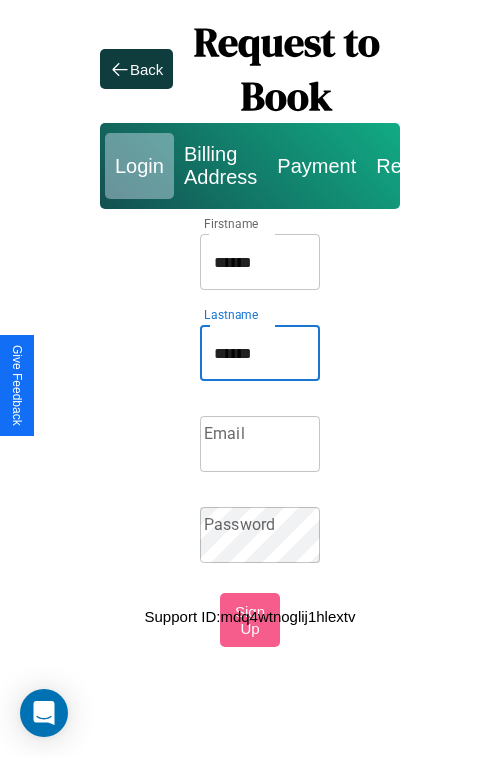 type on "******" 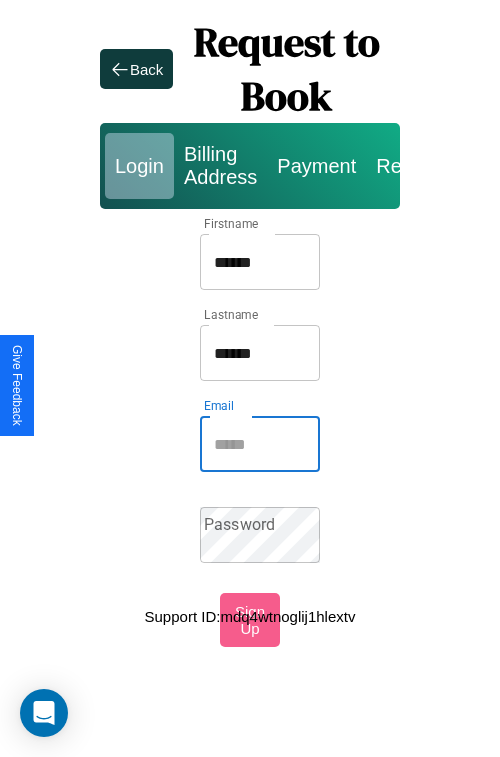 click on "Email" at bounding box center (260, 444) 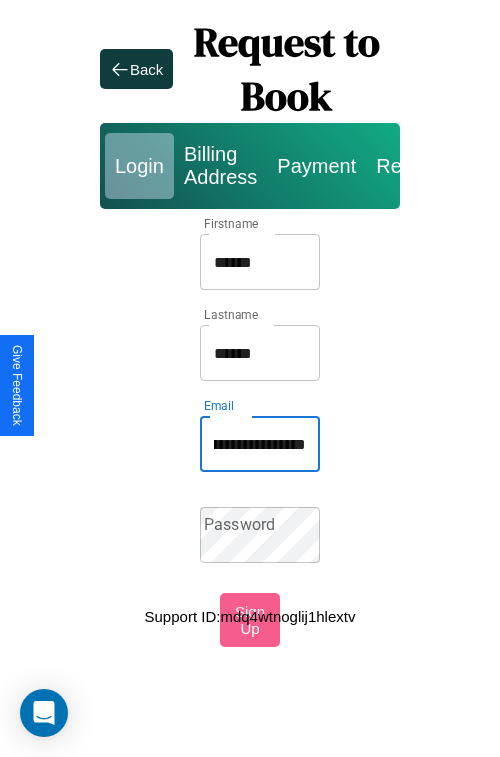 scroll, scrollTop: 0, scrollLeft: 81, axis: horizontal 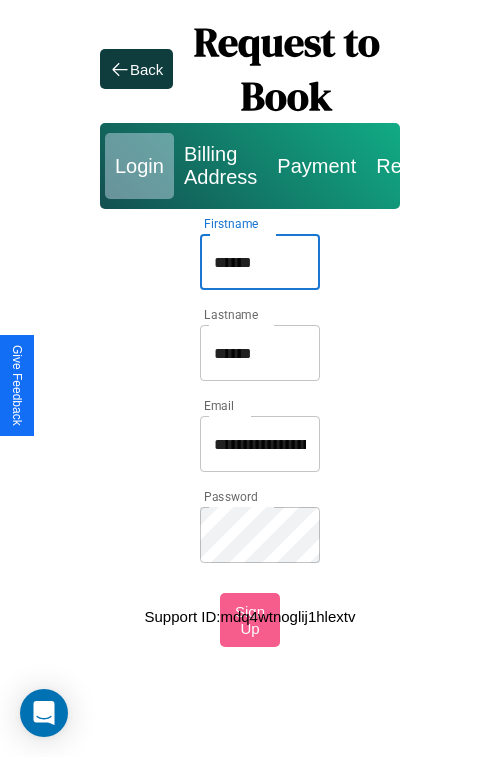 click on "******" at bounding box center (260, 262) 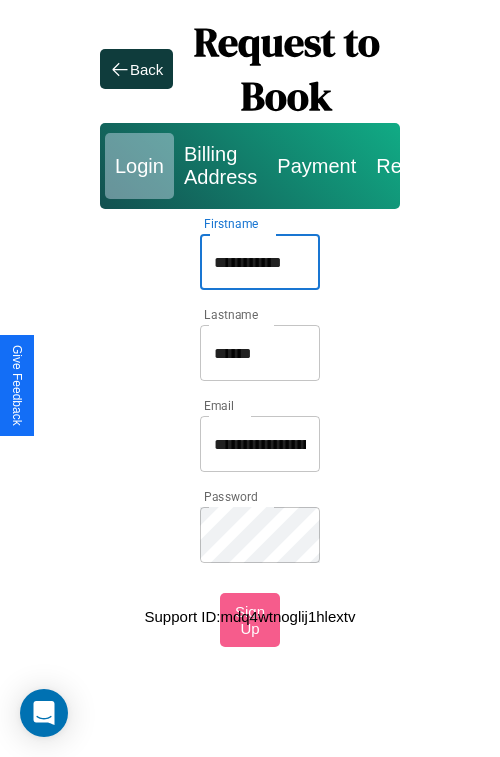 type on "**********" 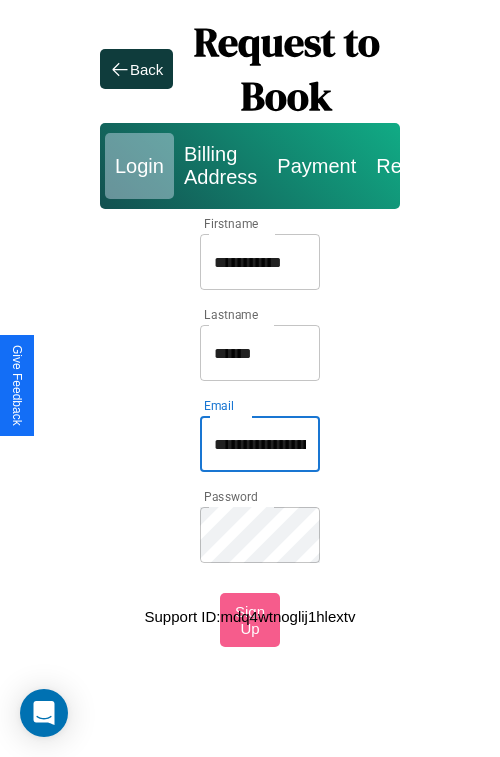 click on "**********" at bounding box center (260, 444) 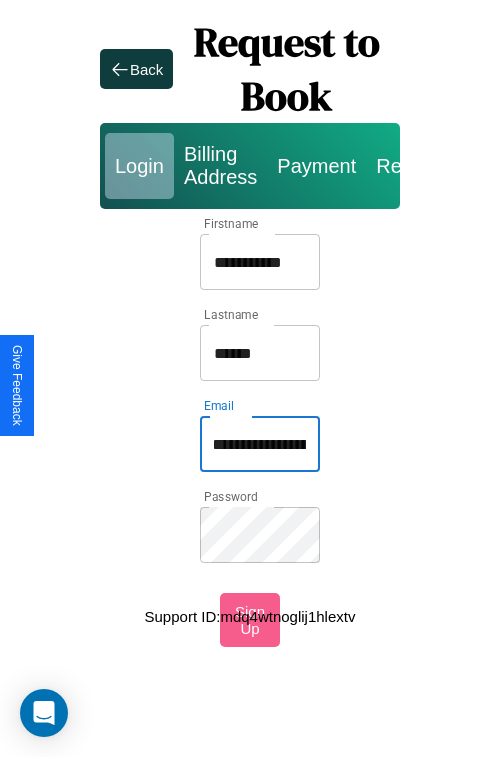 scroll, scrollTop: 0, scrollLeft: 23, axis: horizontal 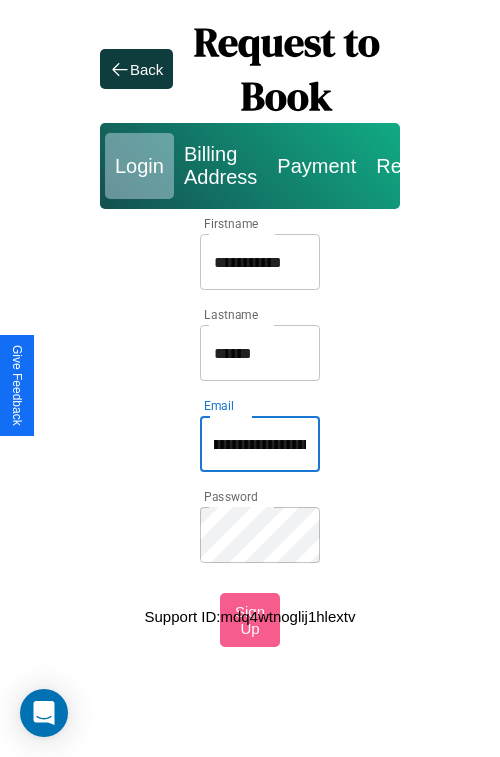type on "**********" 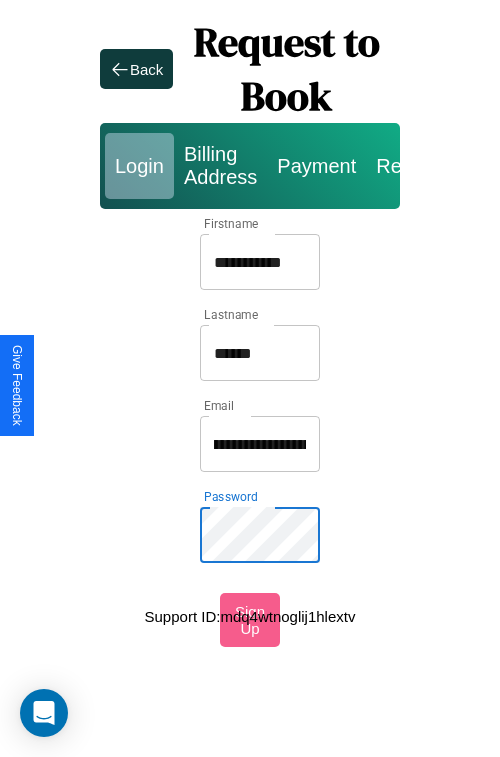 scroll, scrollTop: 0, scrollLeft: 0, axis: both 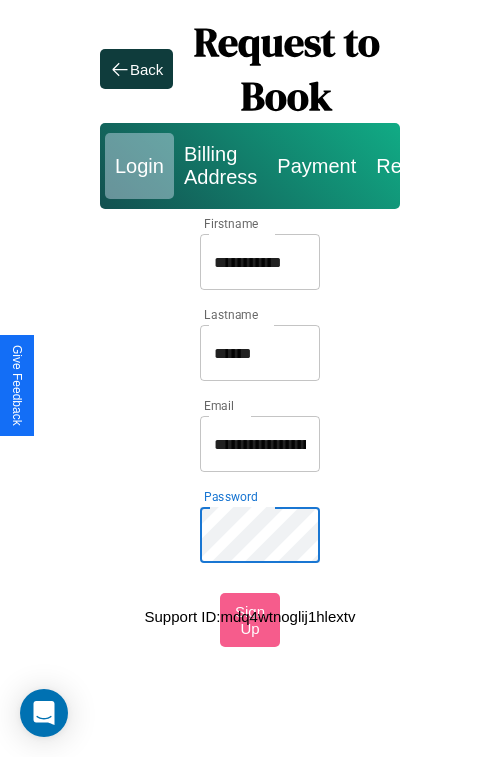 click on "**********" at bounding box center [250, 301] 